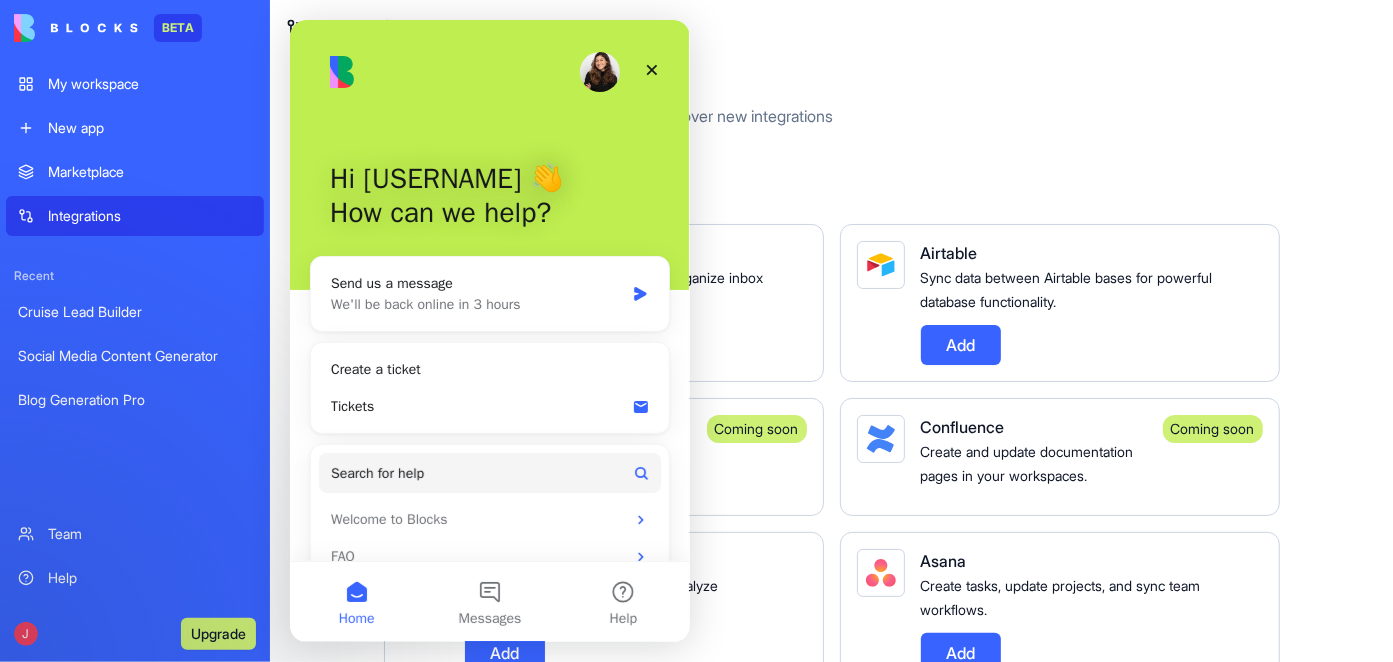 scroll, scrollTop: 0, scrollLeft: 0, axis: both 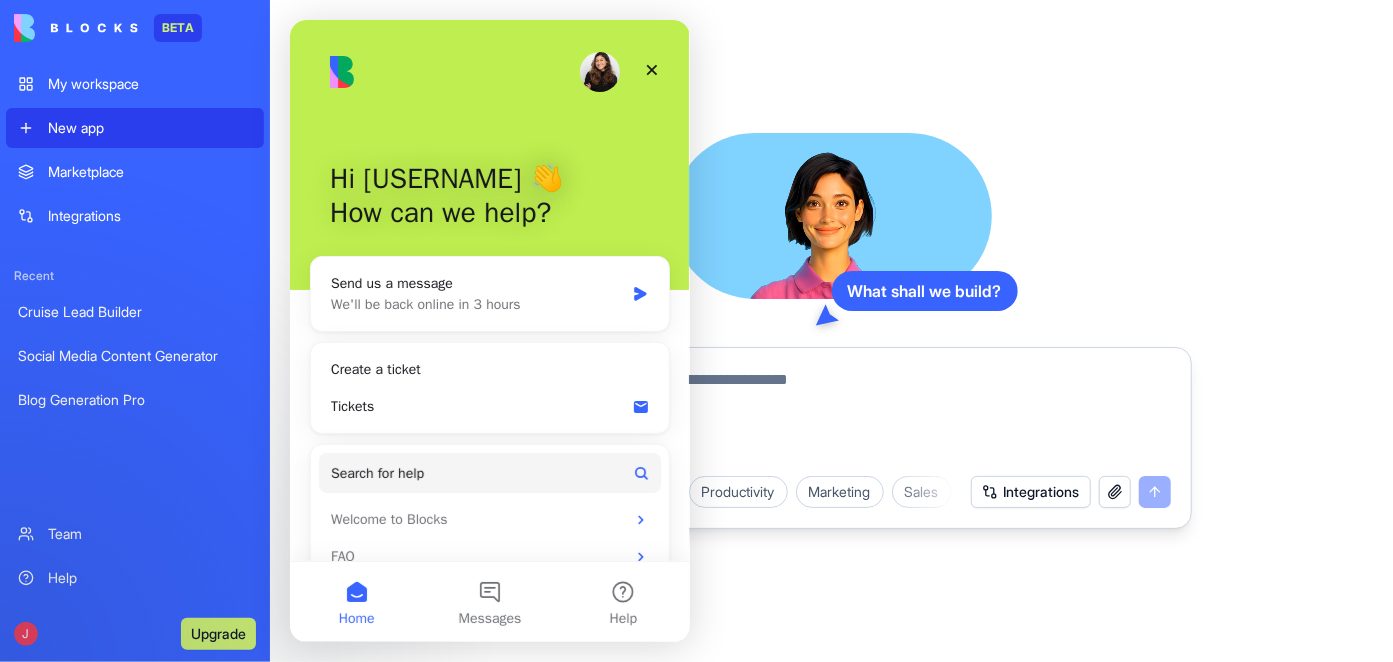click on "My workspace" at bounding box center [150, 84] 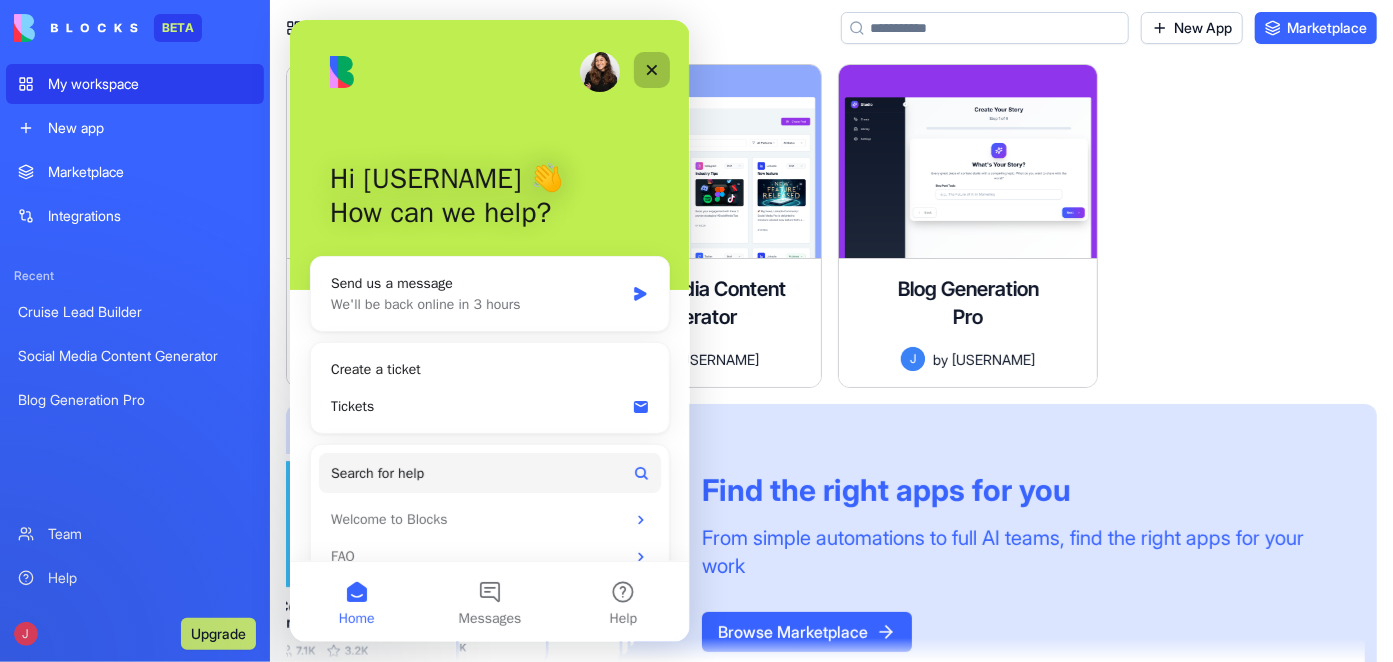 click 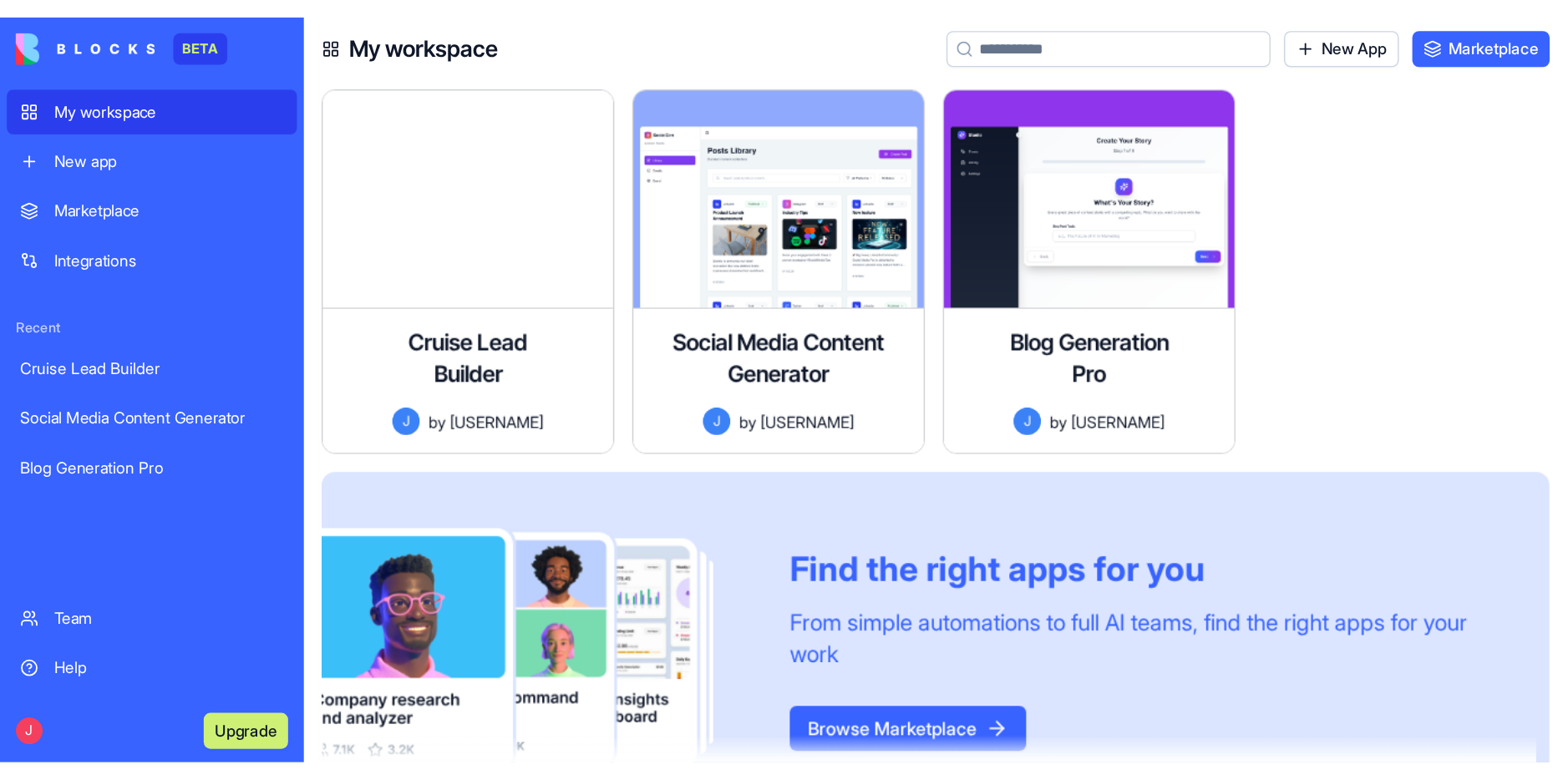 scroll, scrollTop: 0, scrollLeft: 0, axis: both 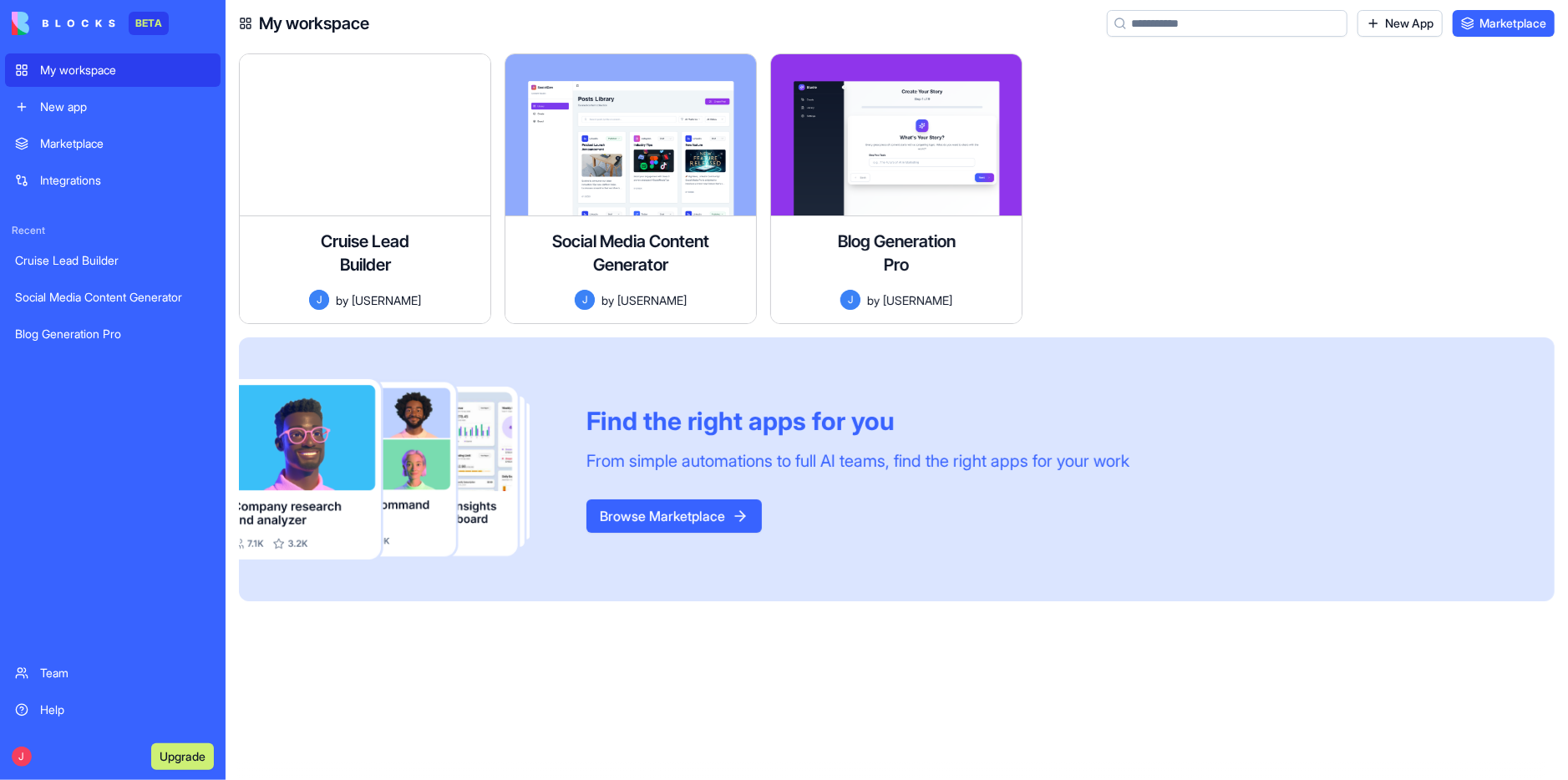 click on "Browse Marketplace" at bounding box center [674, 516] 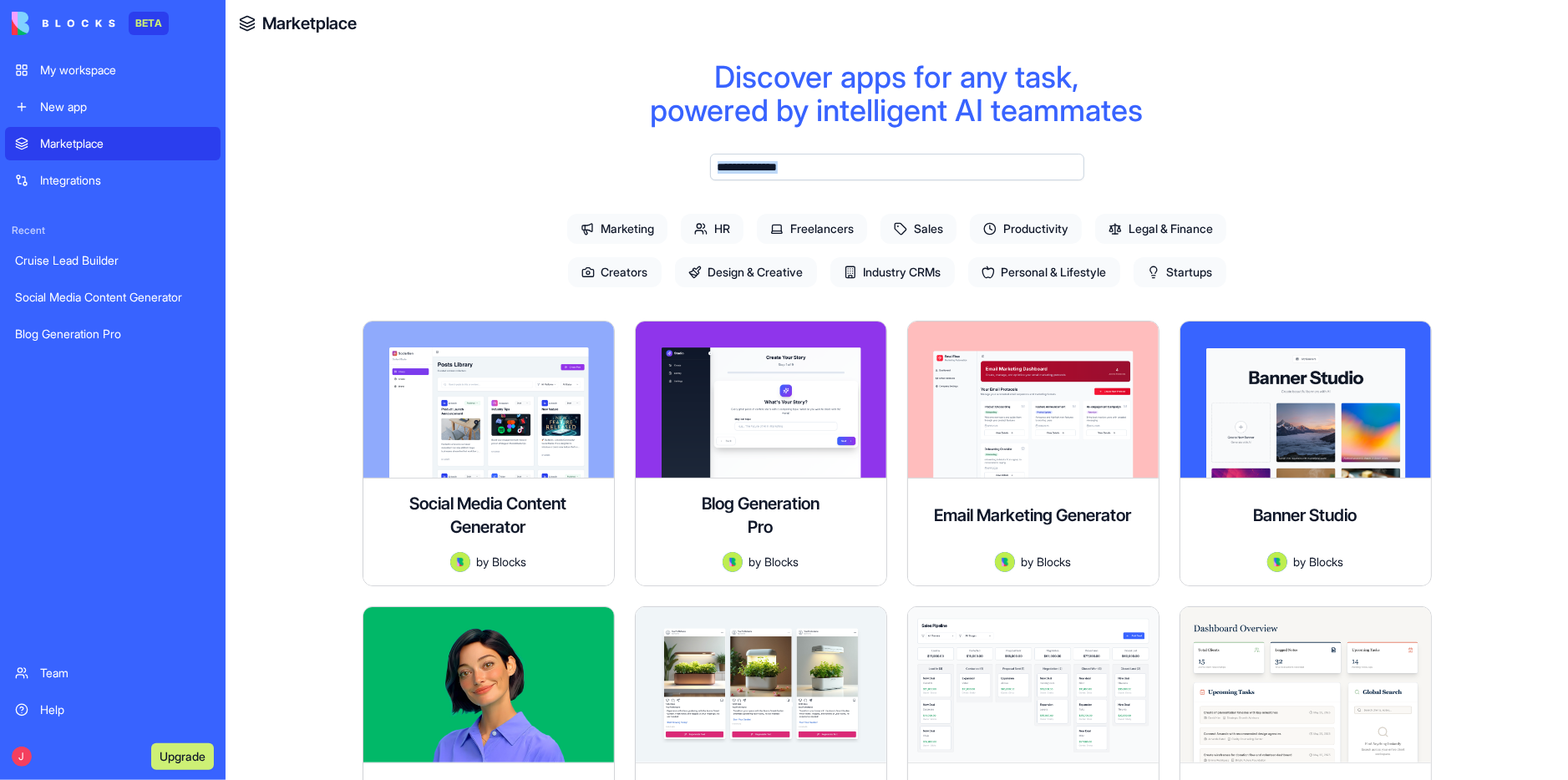 drag, startPoint x: 1513, startPoint y: 534, endPoint x: 1557, endPoint y: 179, distance: 357.7164 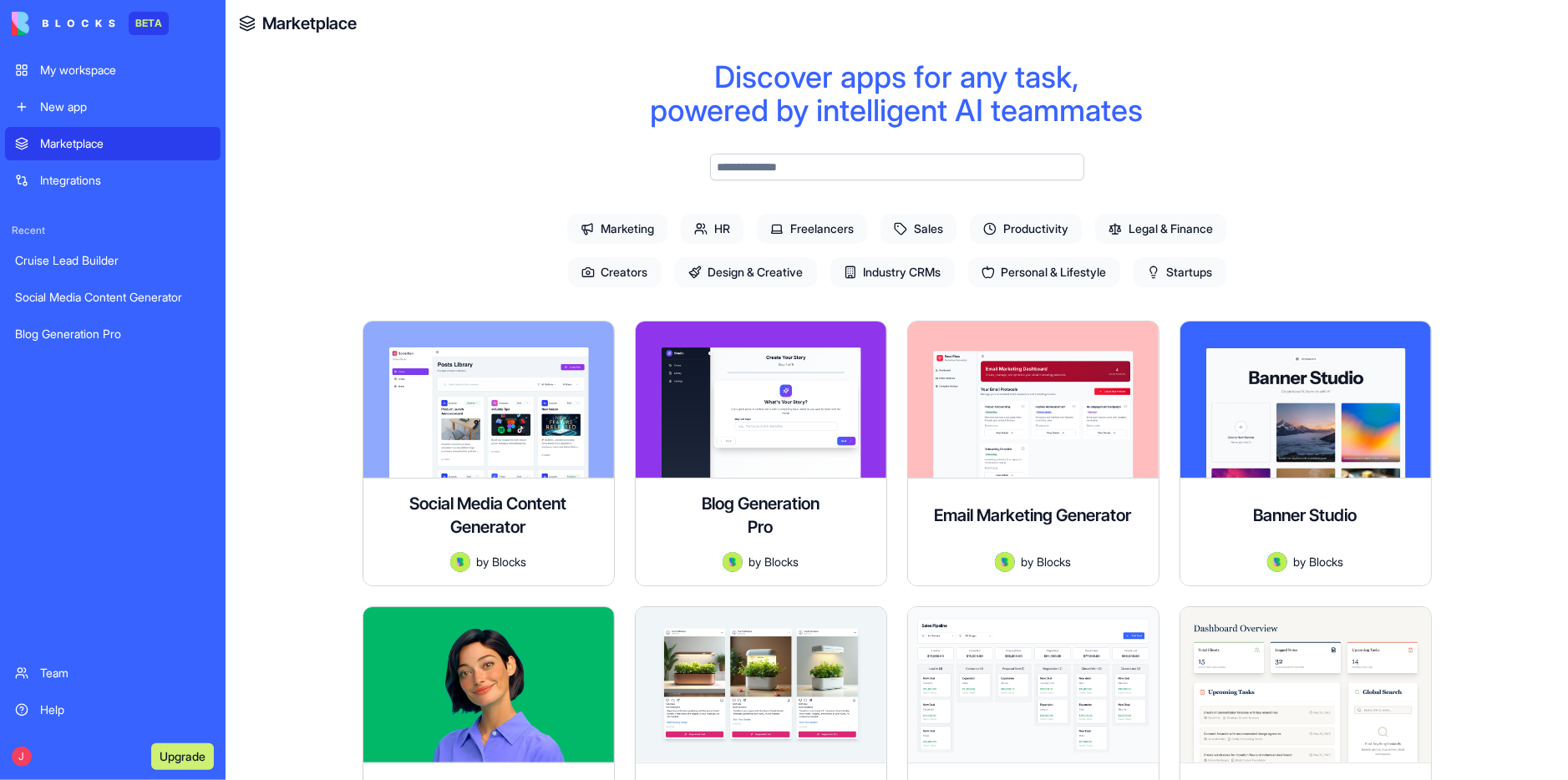 click on "Startups" at bounding box center [1180, 272] 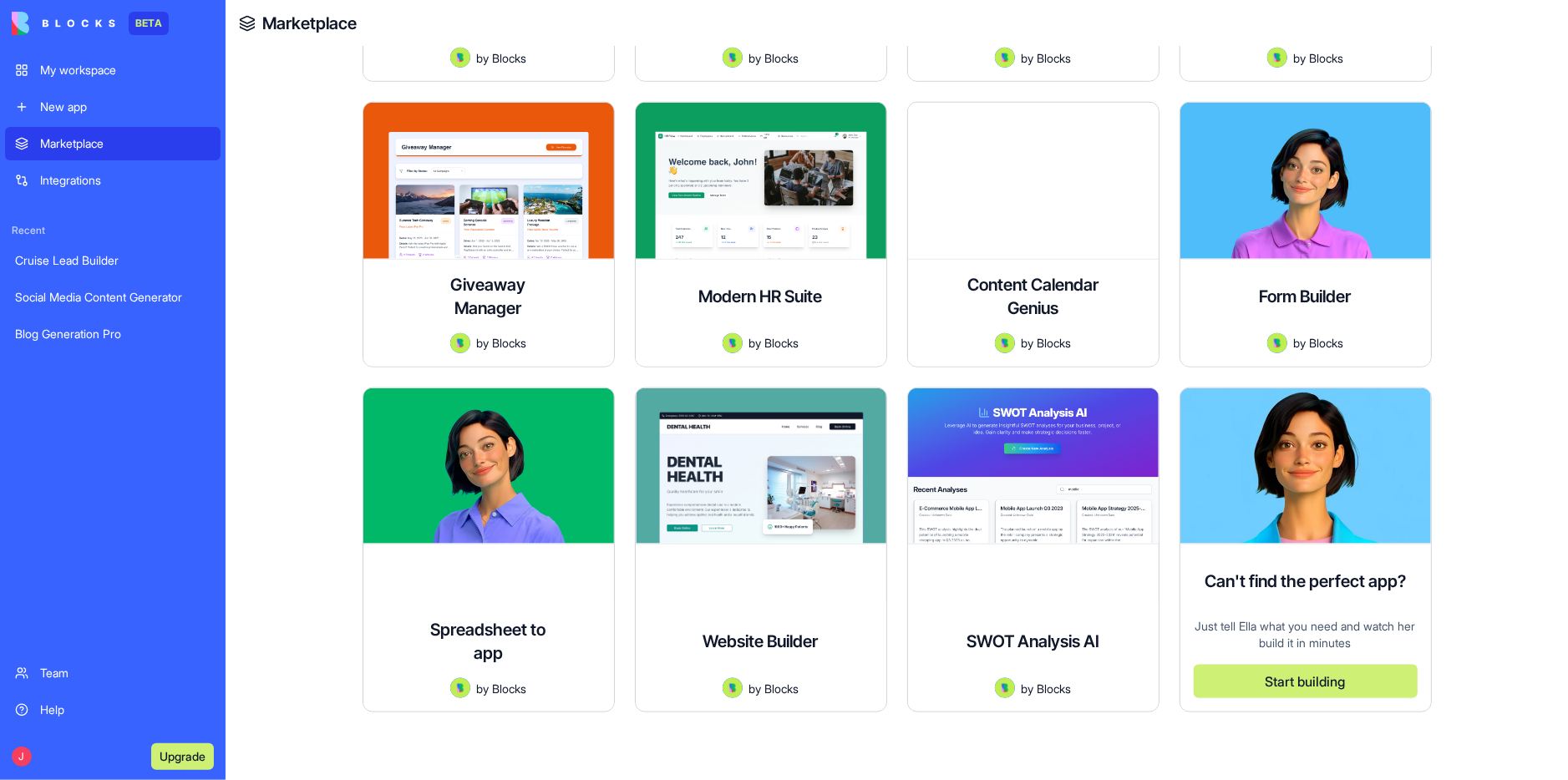 scroll, scrollTop: 1370, scrollLeft: 0, axis: vertical 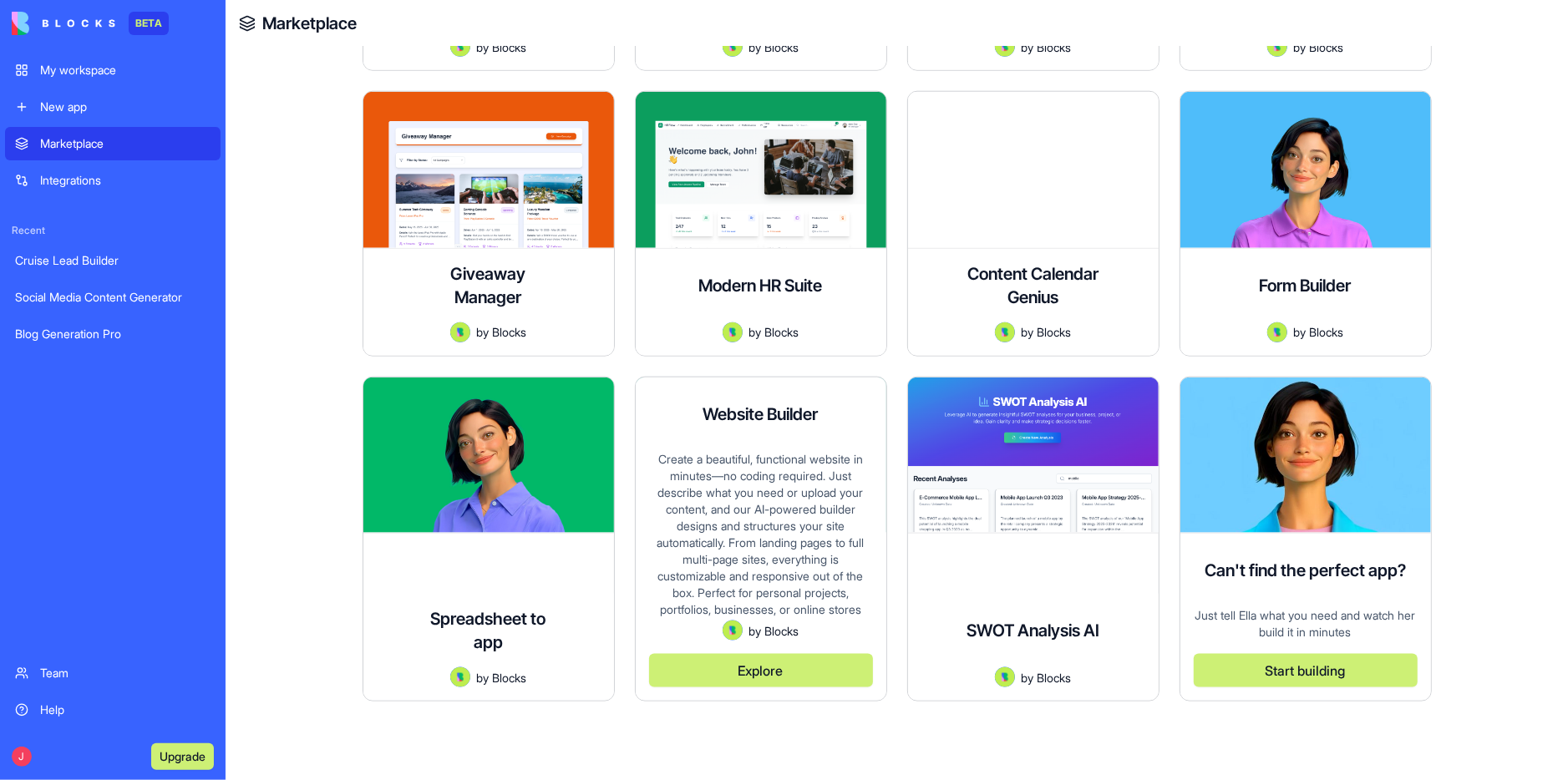 click on "Explore" at bounding box center (761, 671) 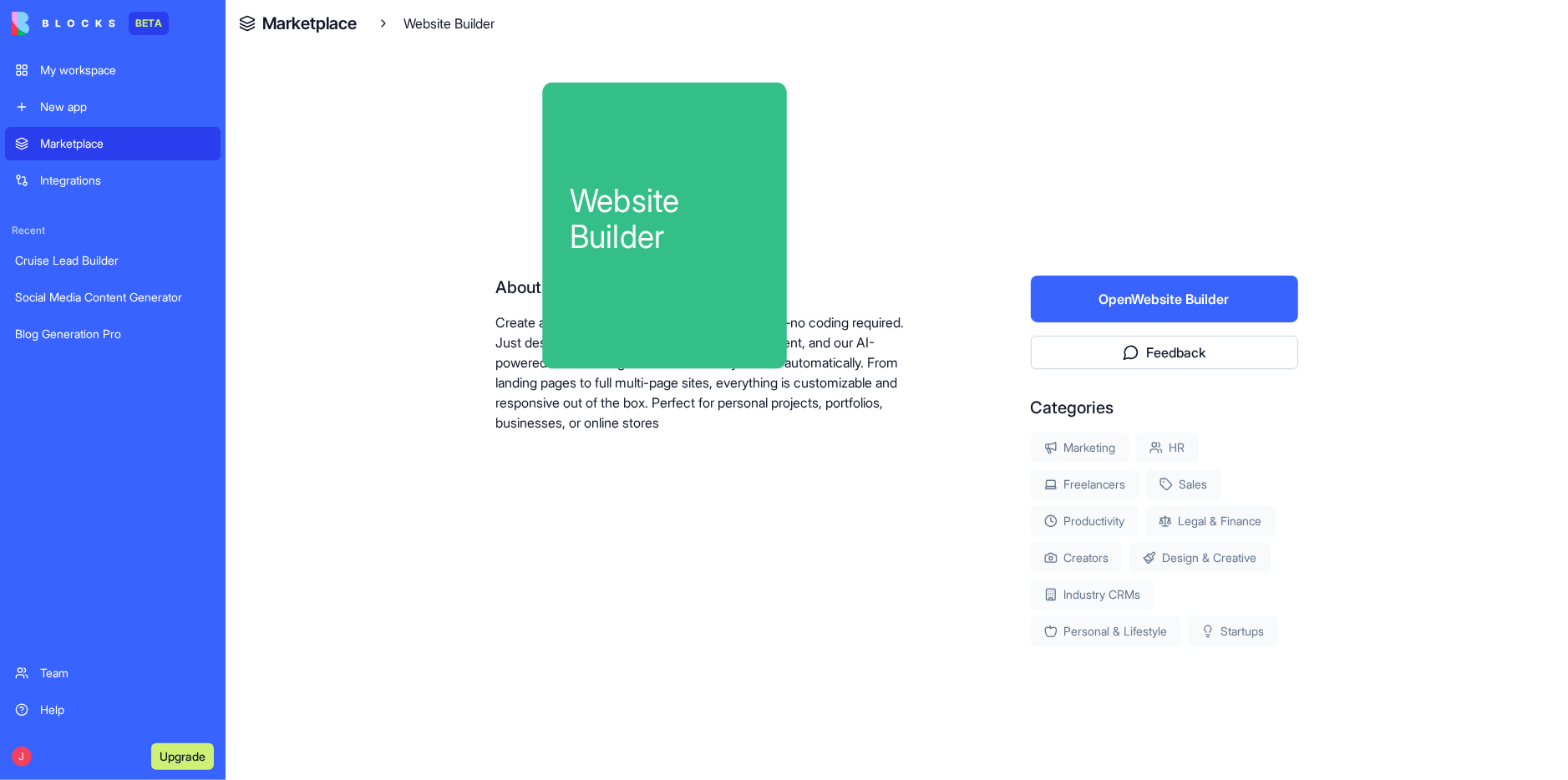 scroll, scrollTop: 81, scrollLeft: 0, axis: vertical 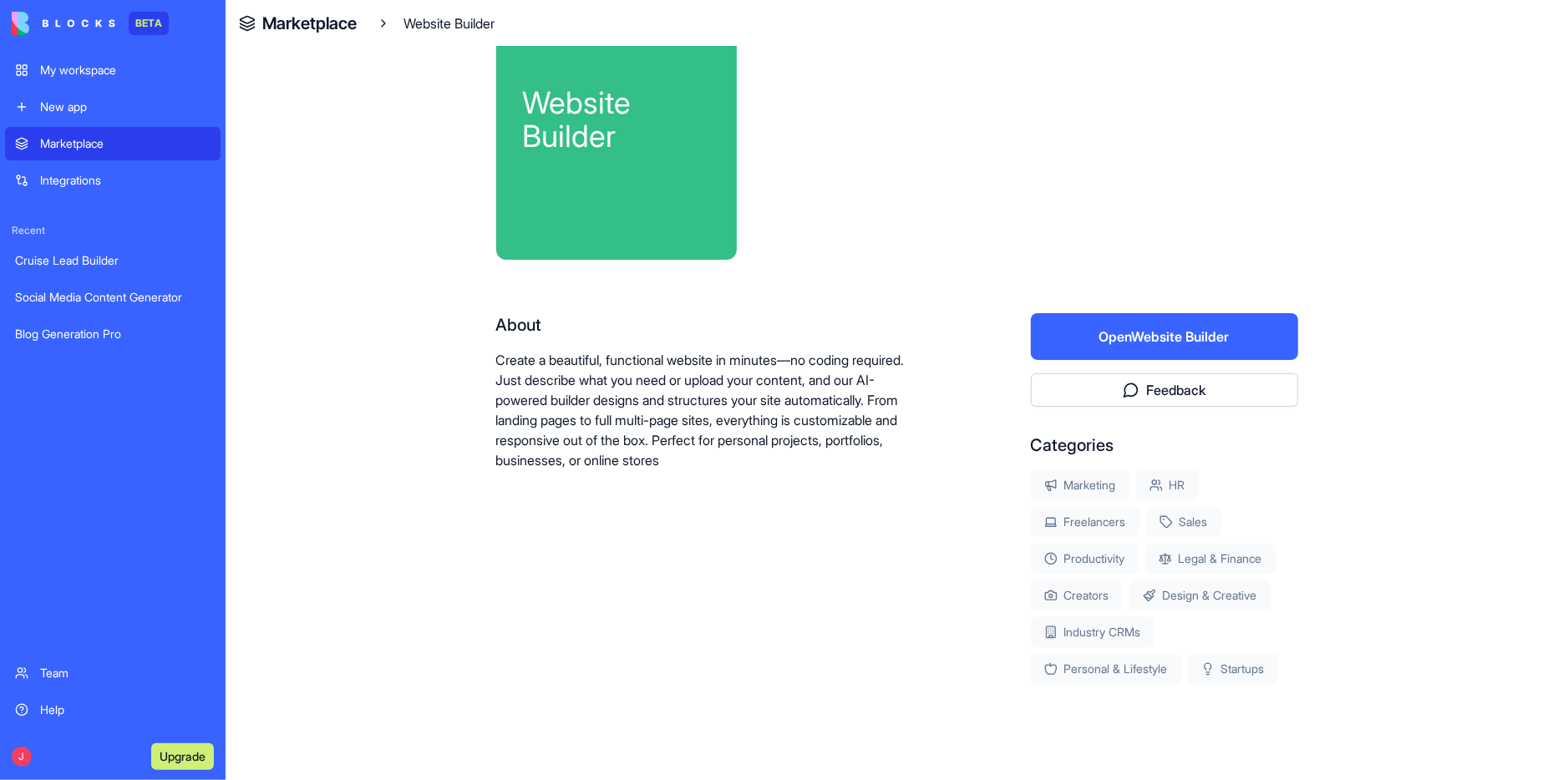 click on "Open  Website Builder" at bounding box center (1165, 337) 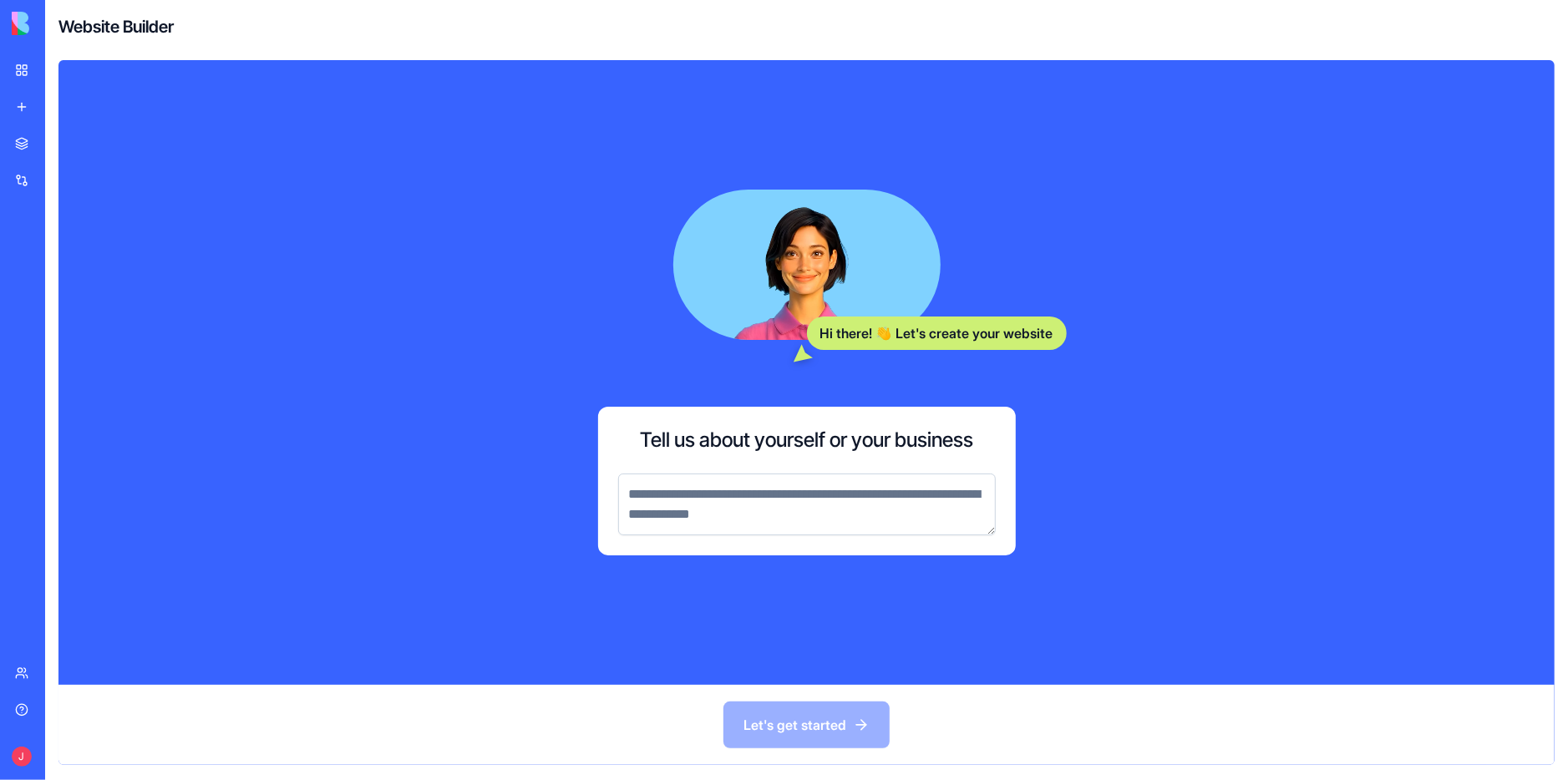 click at bounding box center (807, 504) 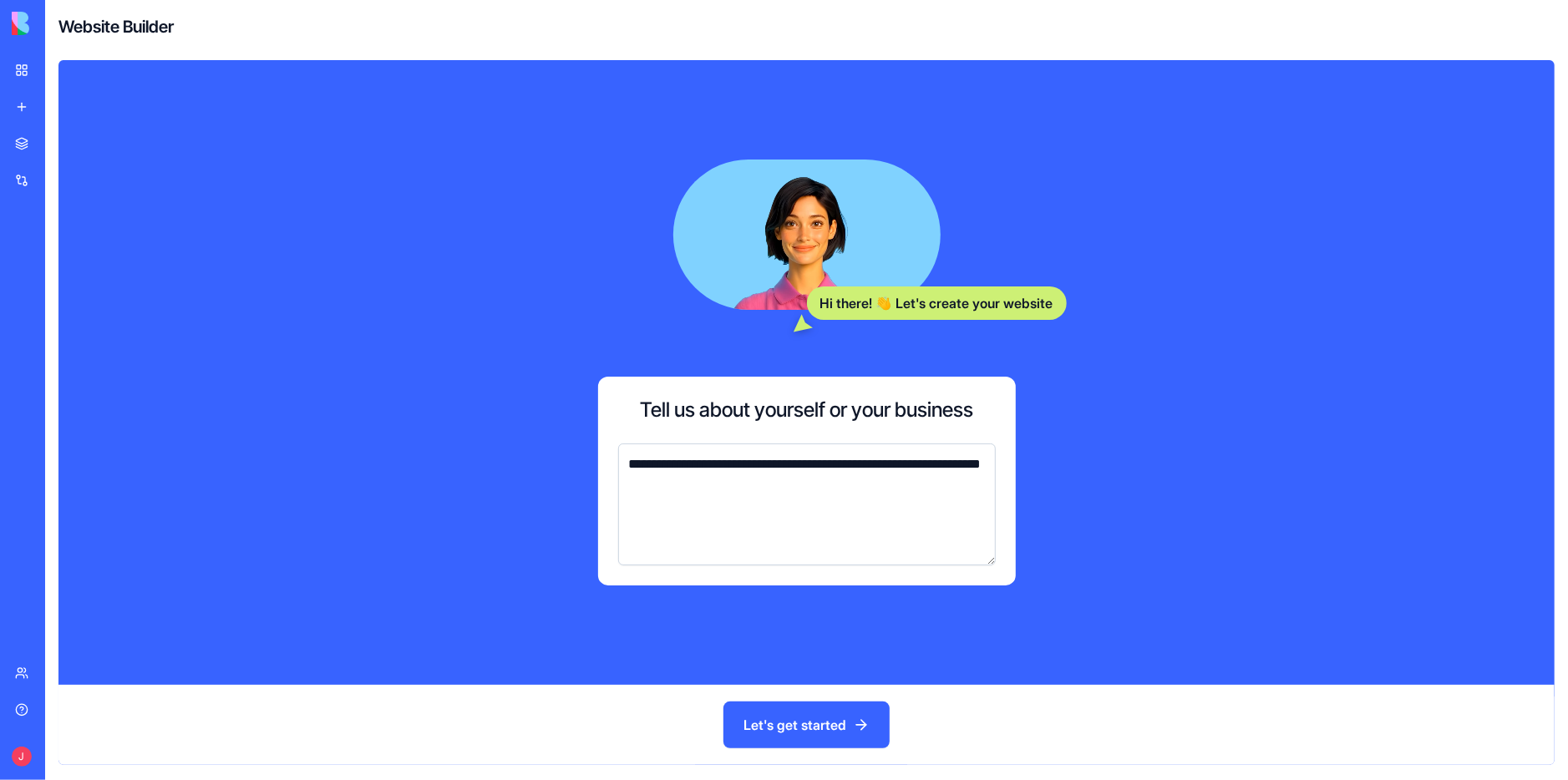 type on "**********" 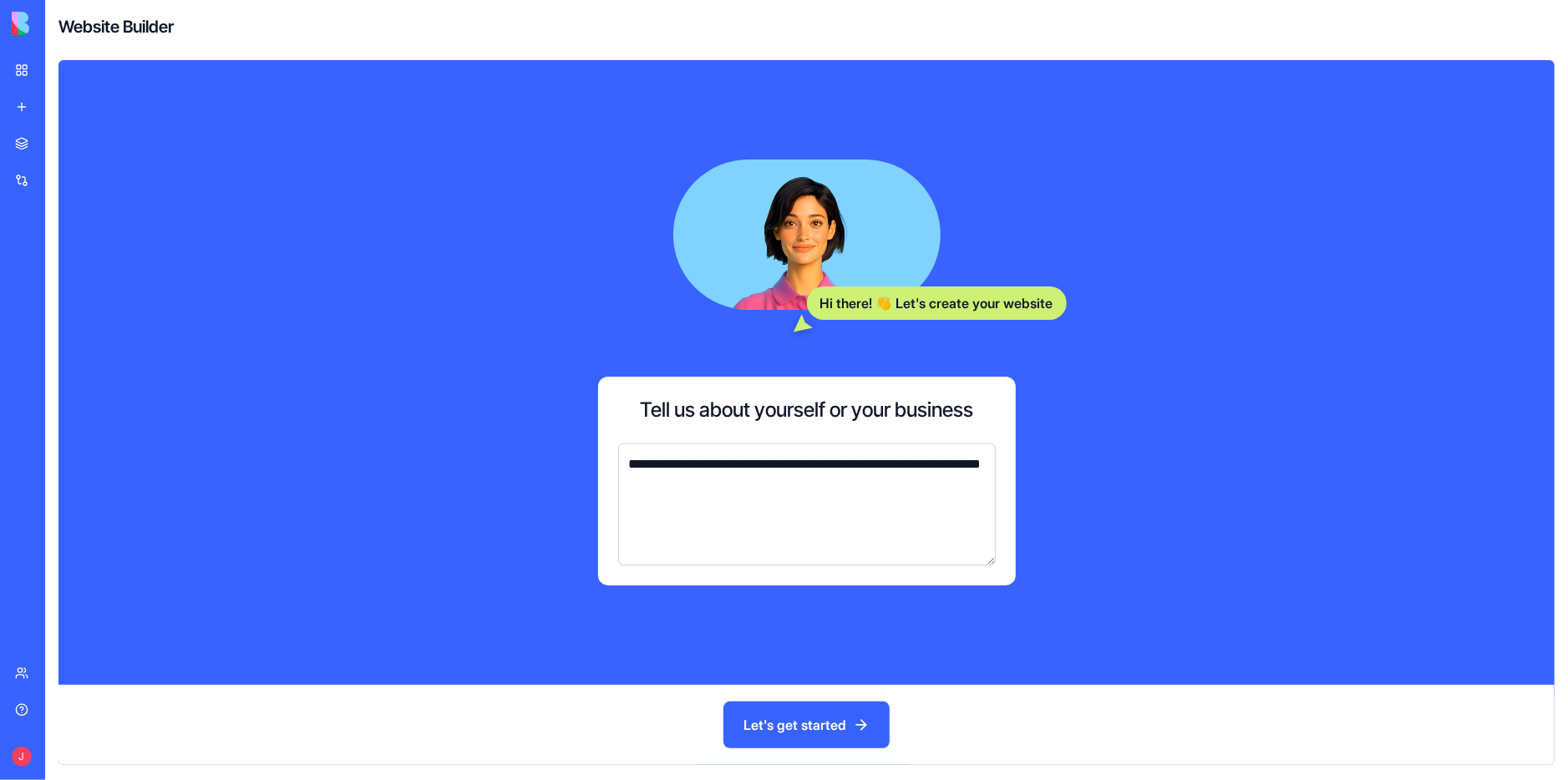 click on "Let's get started" at bounding box center [806, 725] 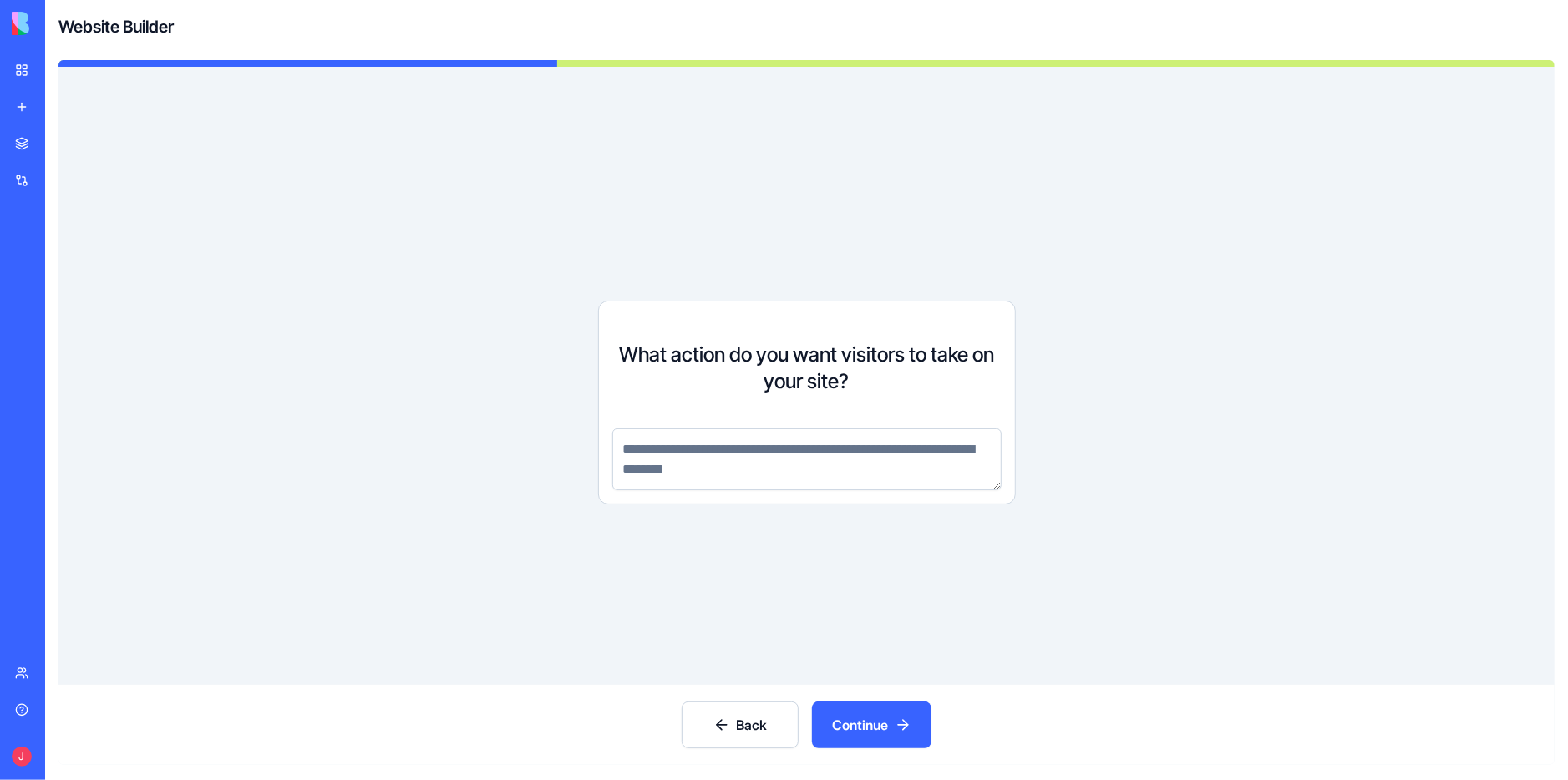 click at bounding box center (807, 459) 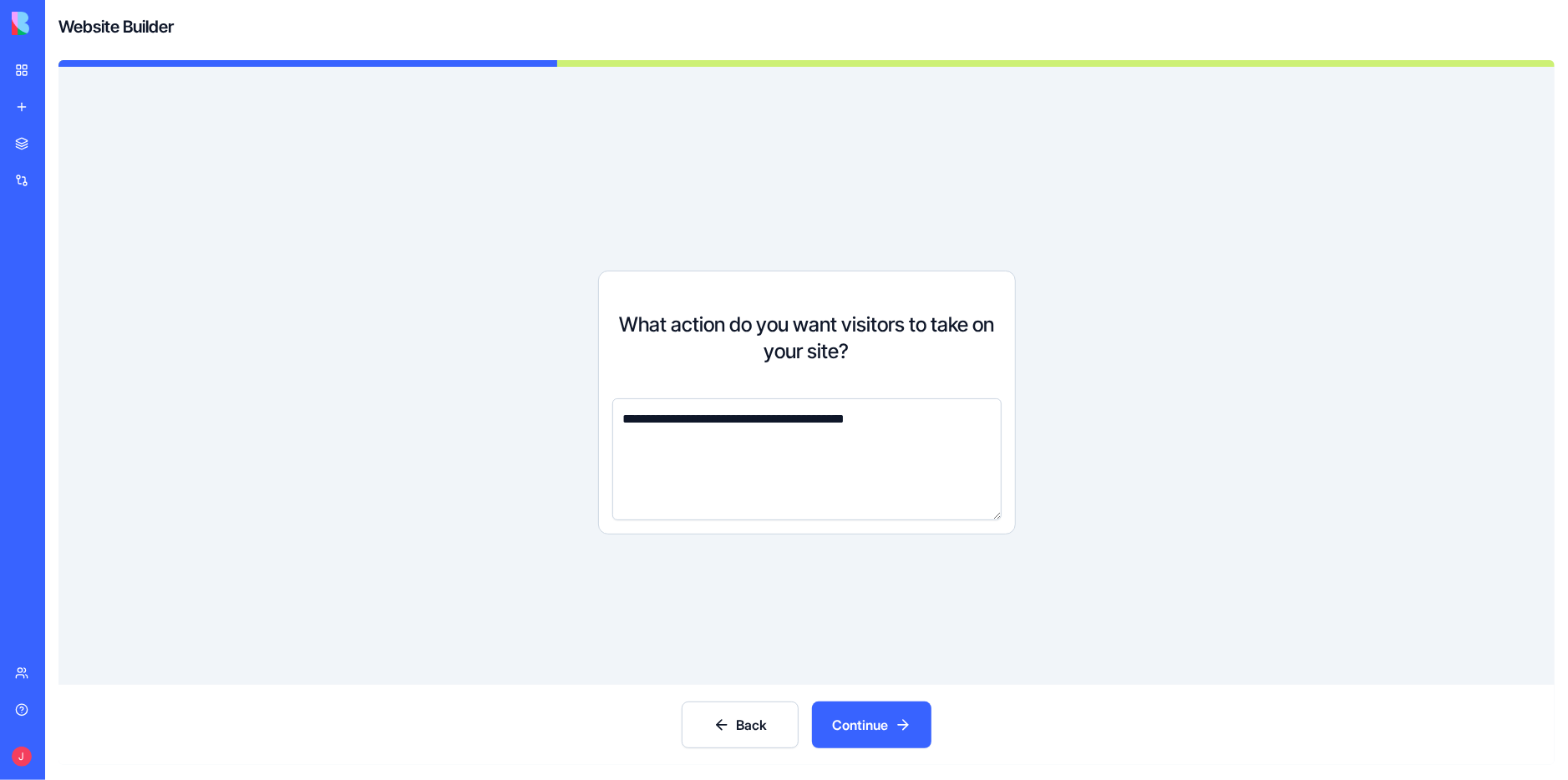 type on "**********" 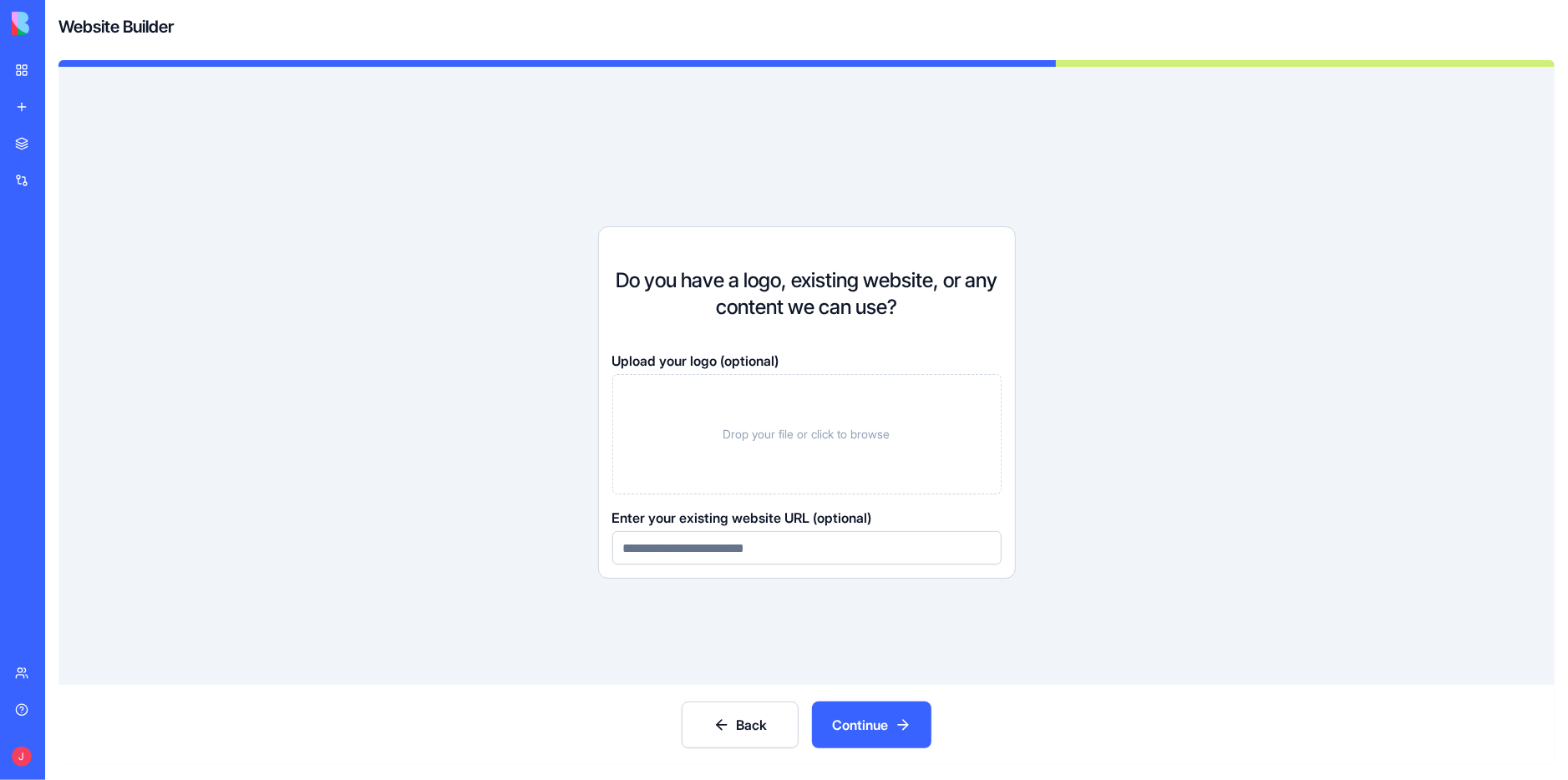 click on "Drop your file or click to browse" at bounding box center (807, 434) 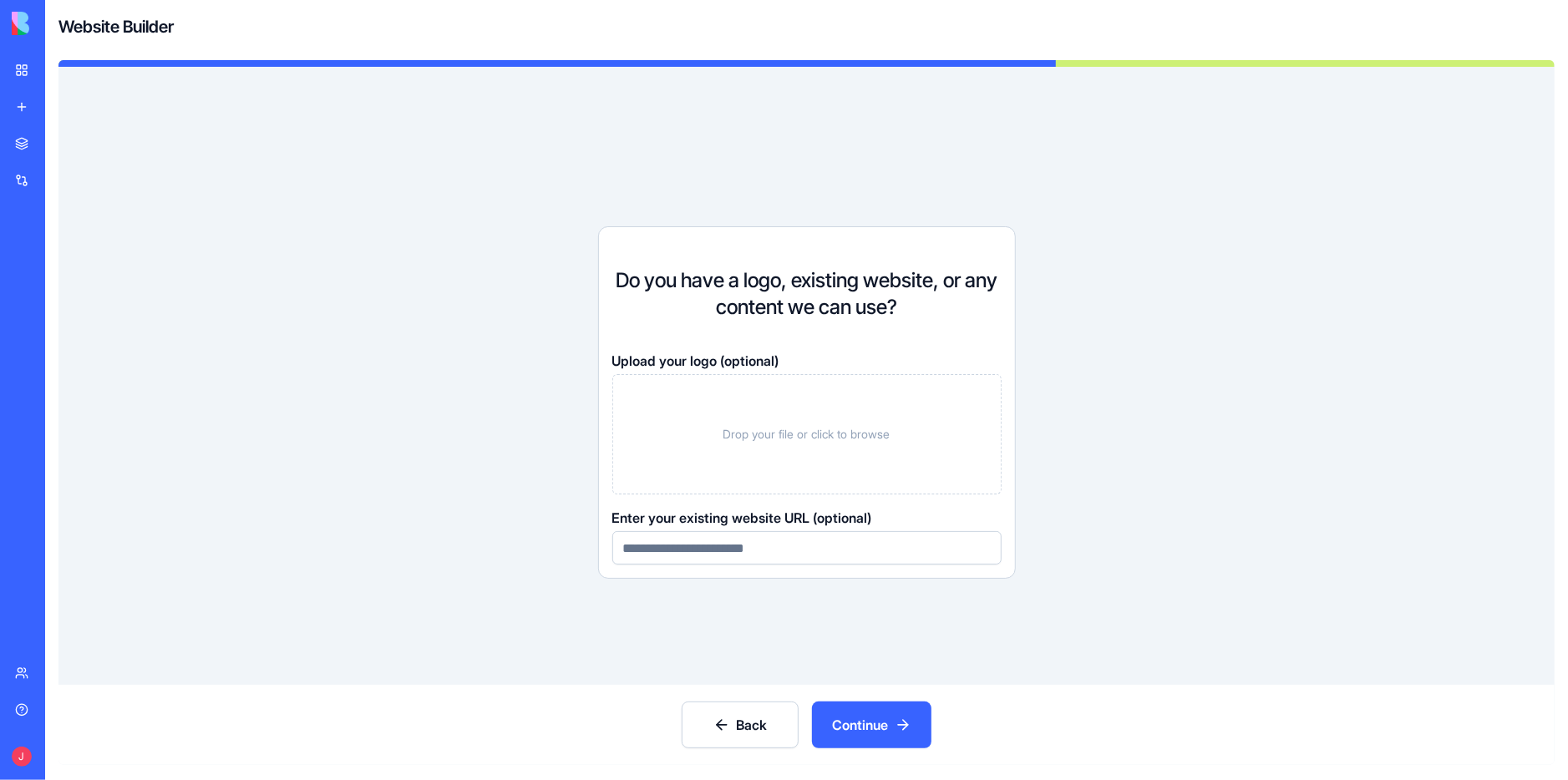 click on "Continue" at bounding box center [871, 725] 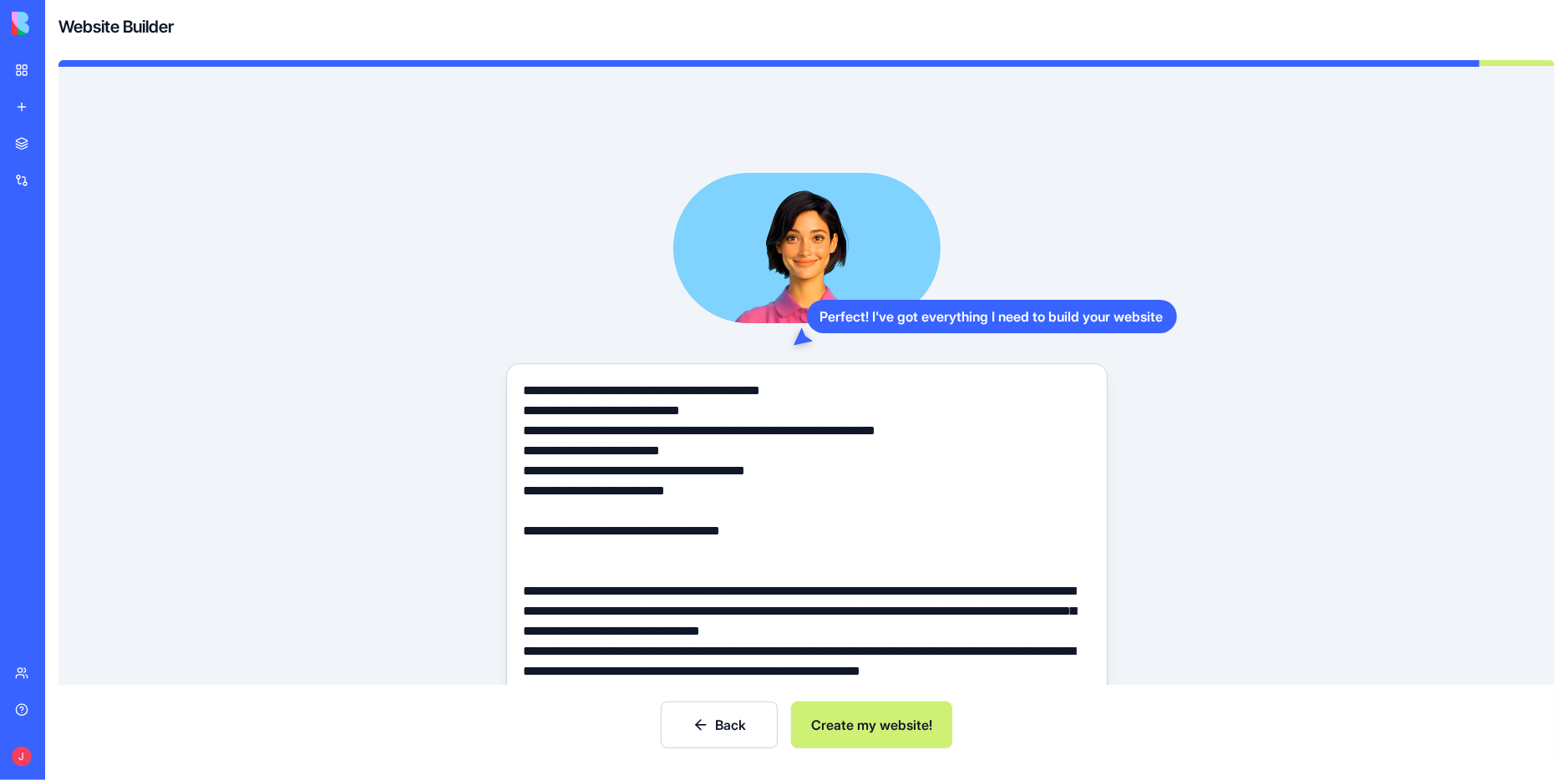 click on "Create my website!" at bounding box center (871, 725) 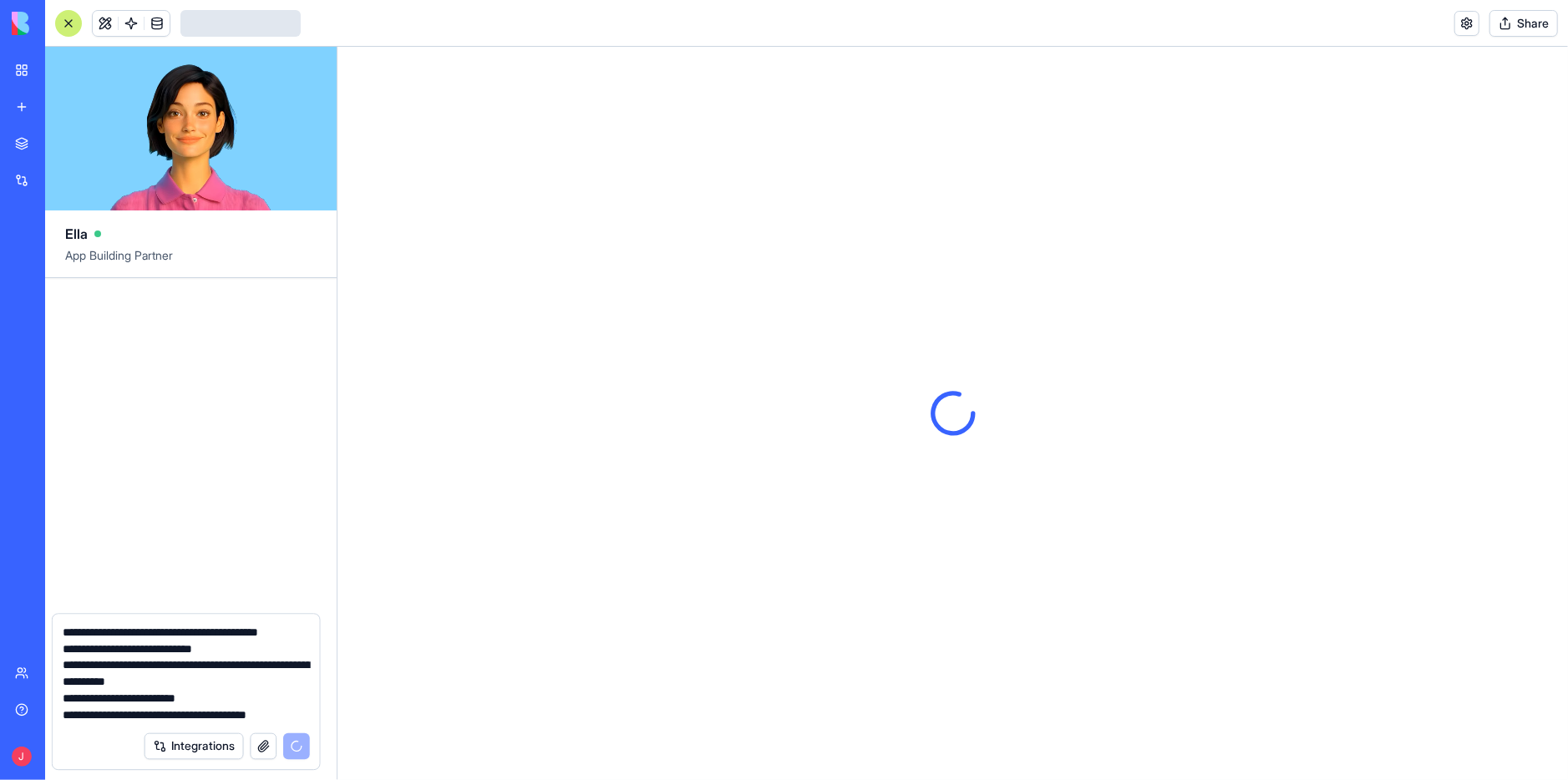 type 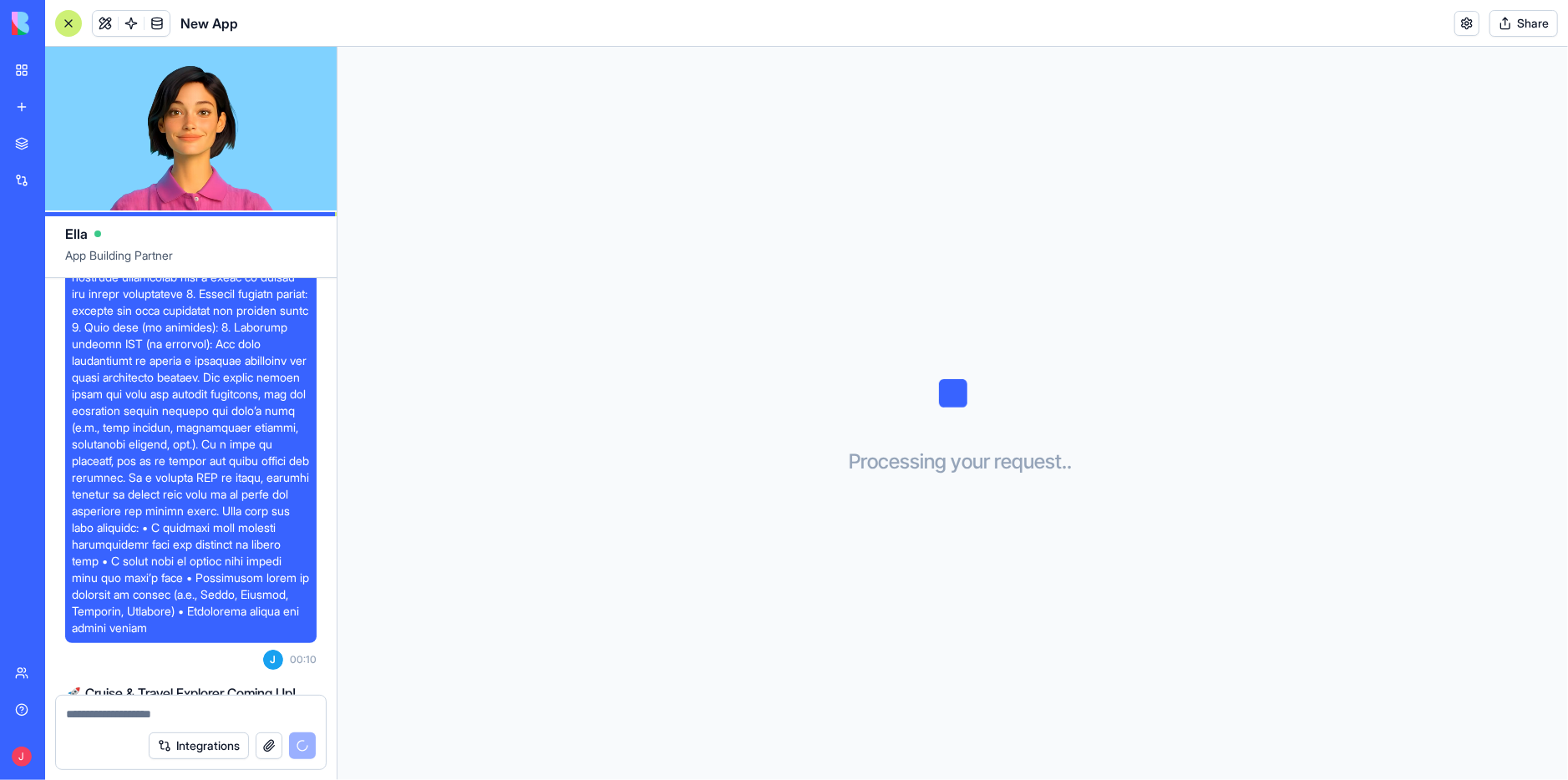 scroll, scrollTop: 273, scrollLeft: 0, axis: vertical 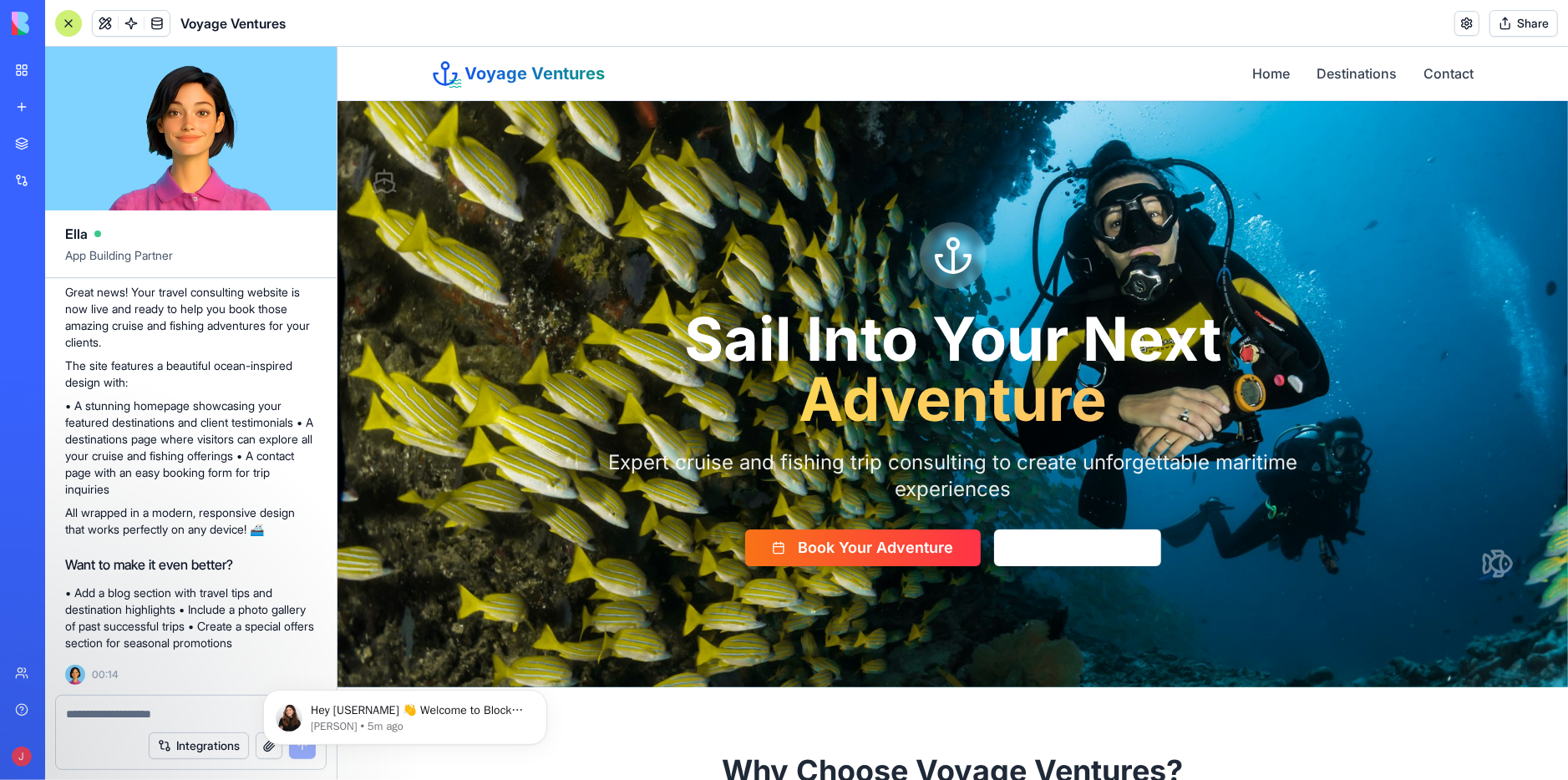 click at bounding box center [69, 23] 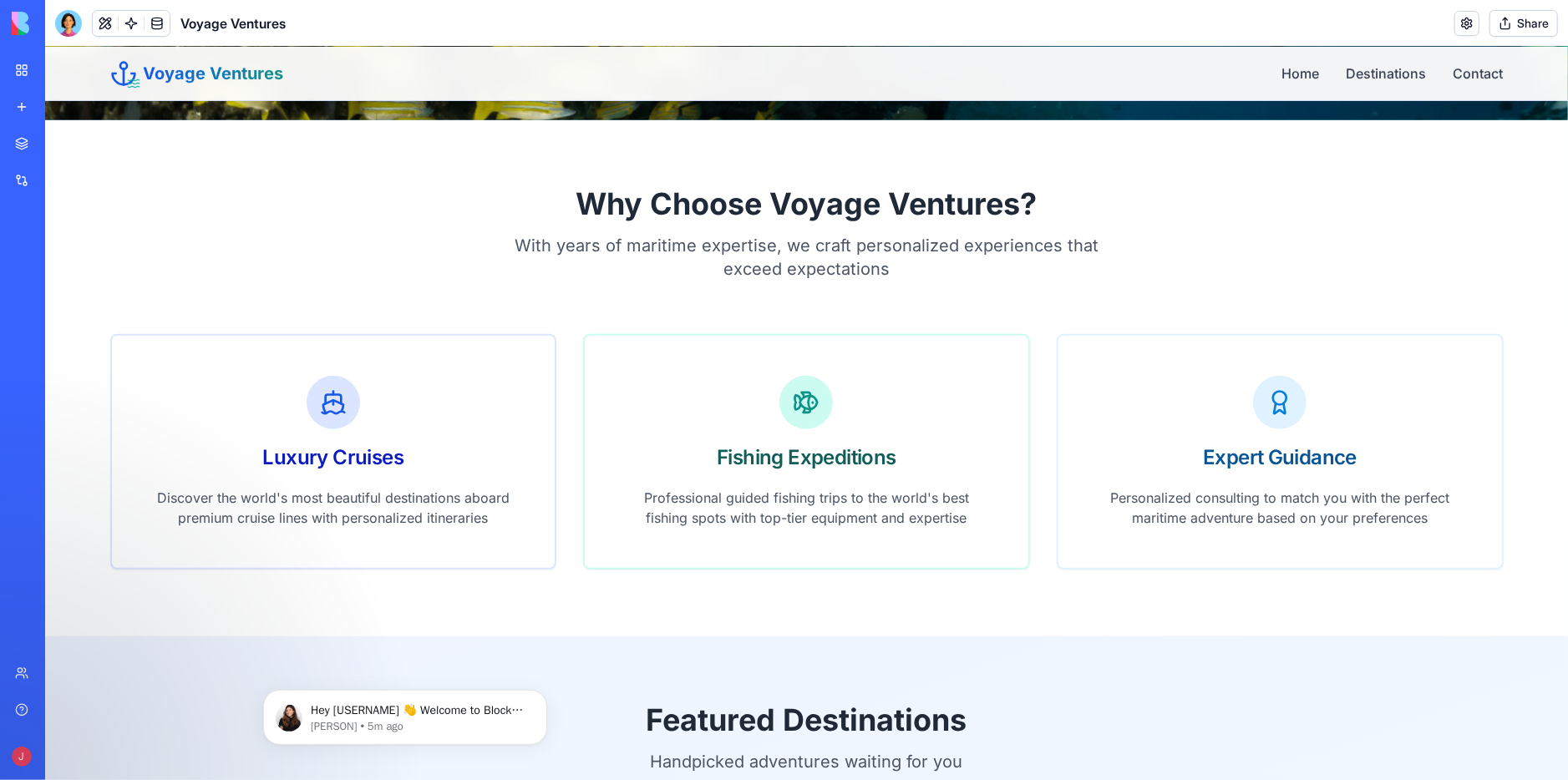 scroll, scrollTop: 814, scrollLeft: 0, axis: vertical 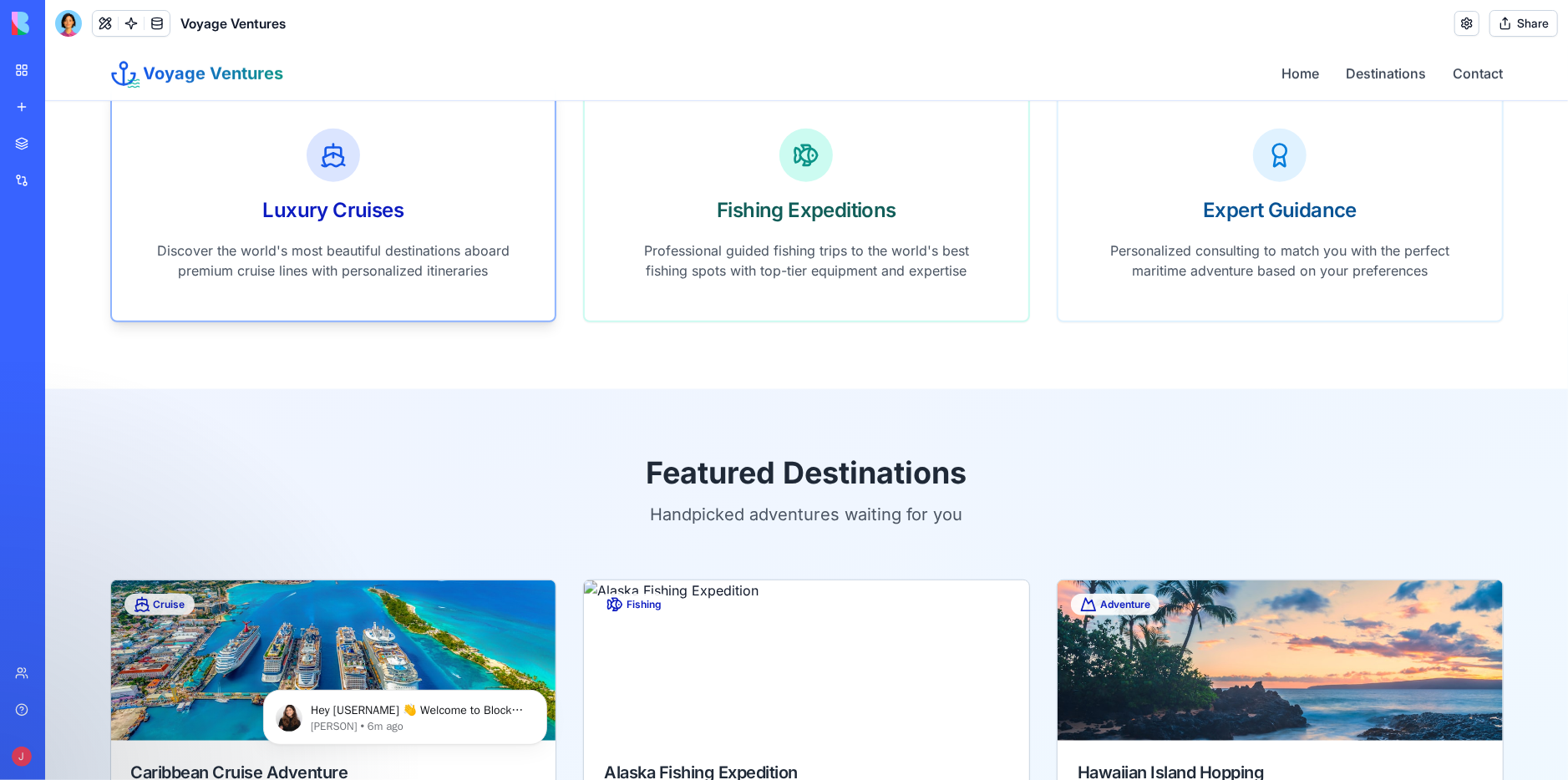 click on "Luxury Cruises" at bounding box center (332, 210) 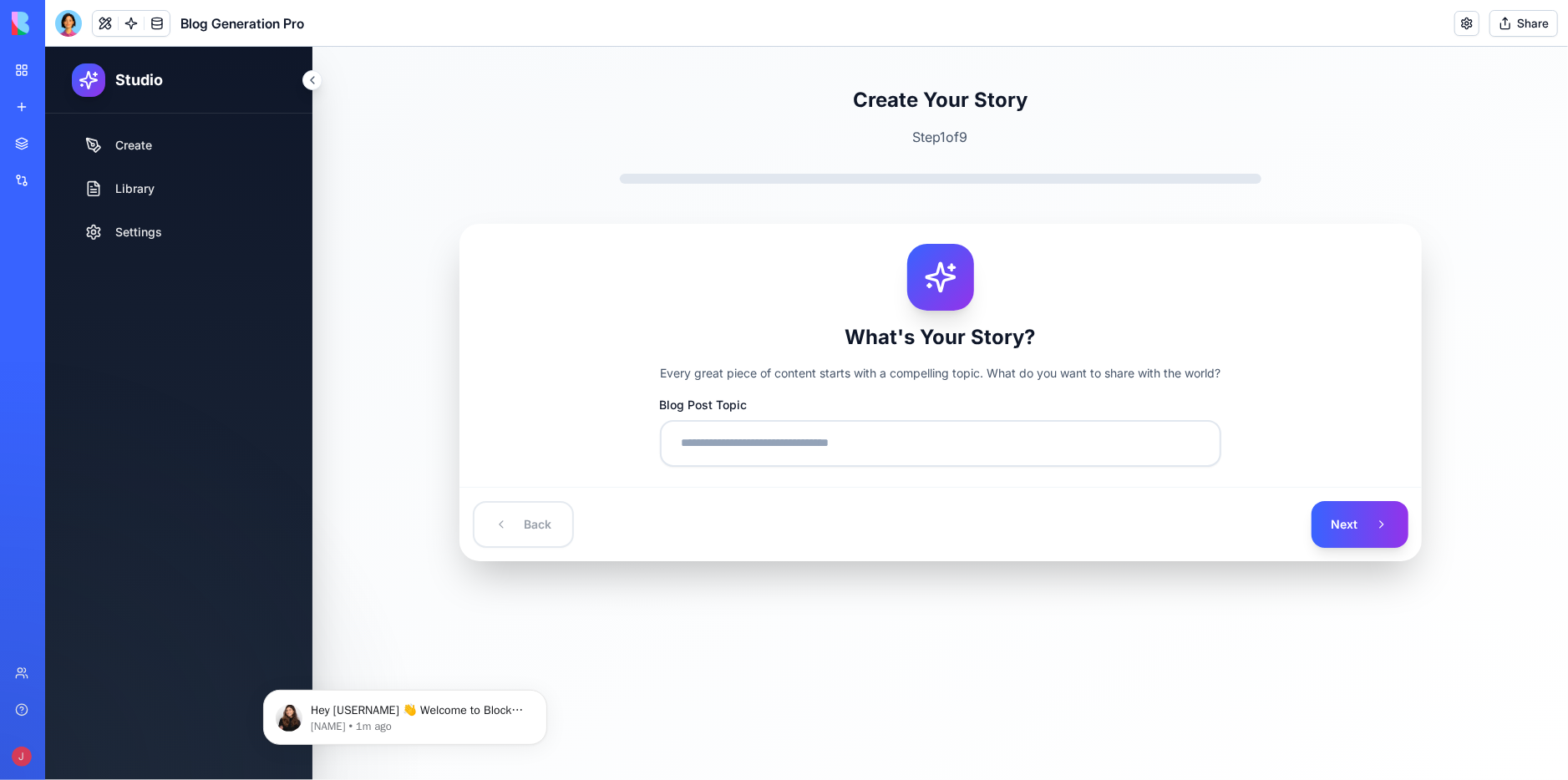 scroll, scrollTop: 0, scrollLeft: 0, axis: both 